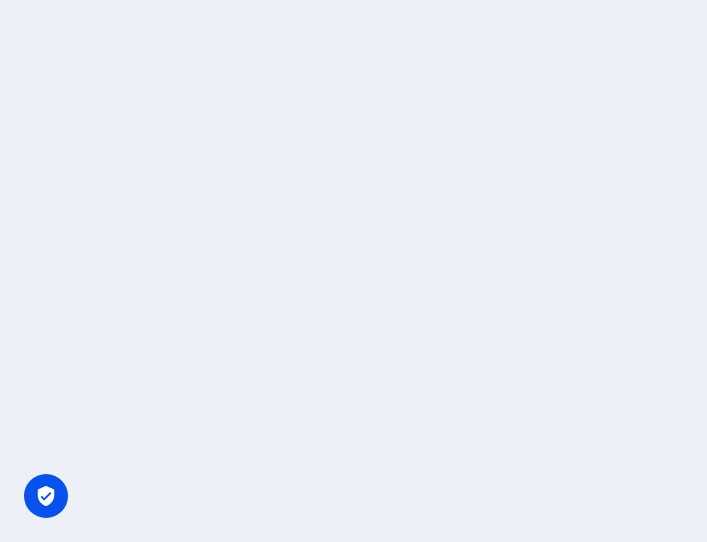 scroll, scrollTop: 0, scrollLeft: 0, axis: both 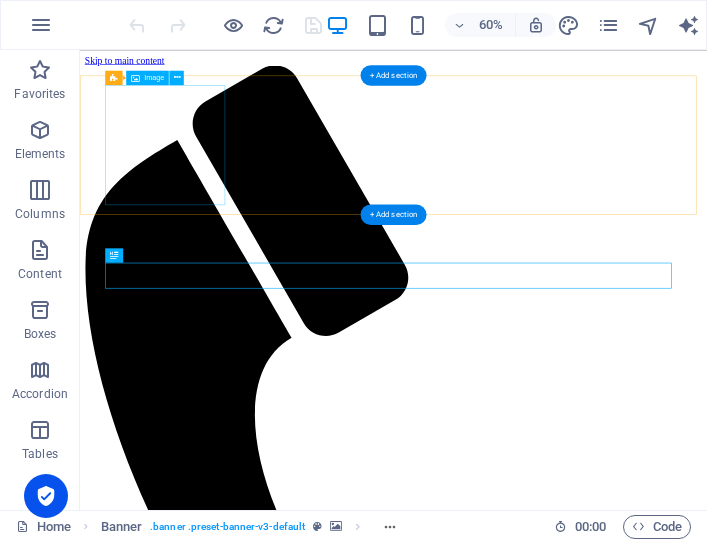click at bounding box center [602, 3929] 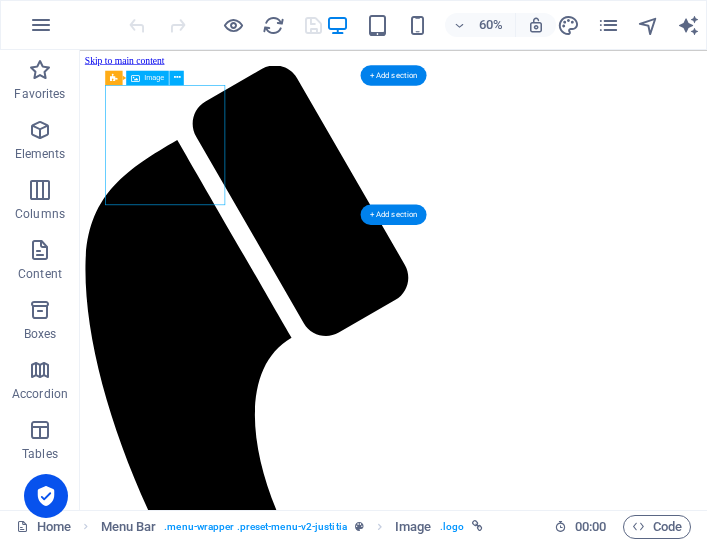 click at bounding box center (602, 3929) 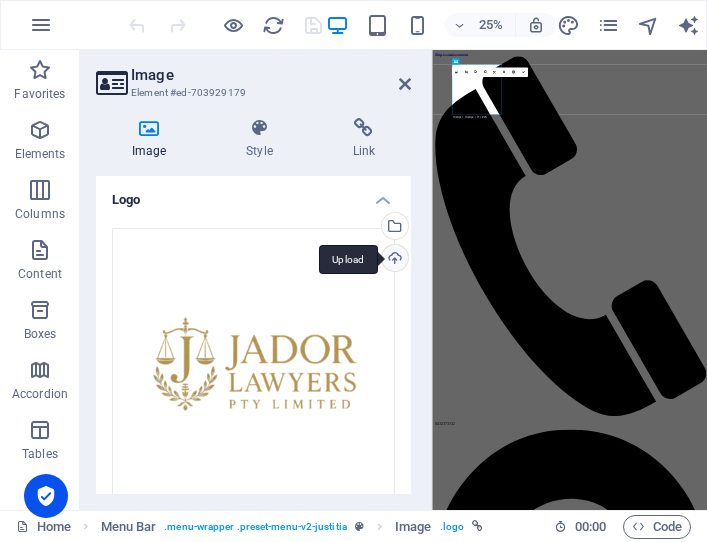 click on "Upload" at bounding box center [393, 260] 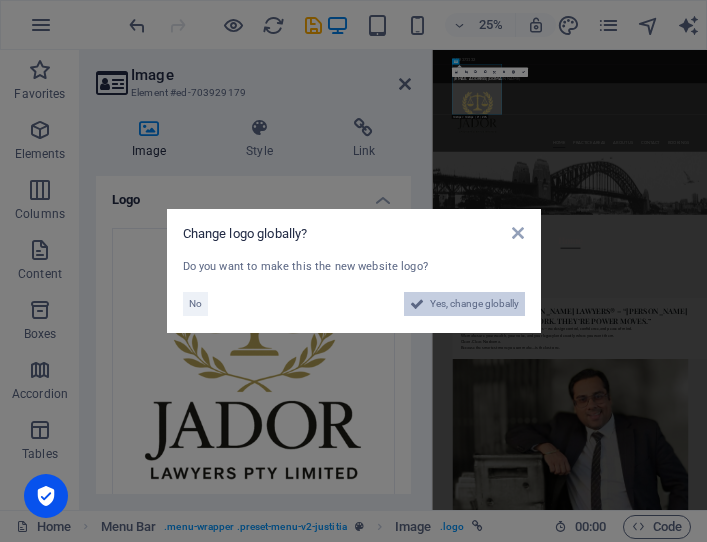 click on "Yes, change globally" at bounding box center (464, 304) 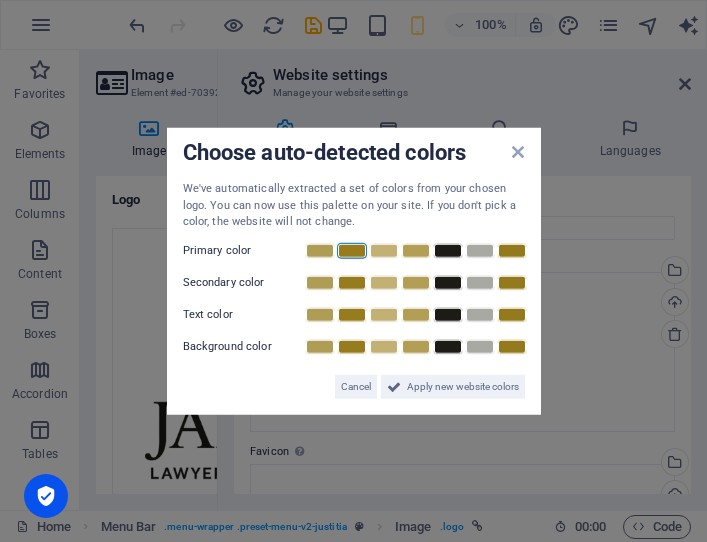 click at bounding box center (352, 250) 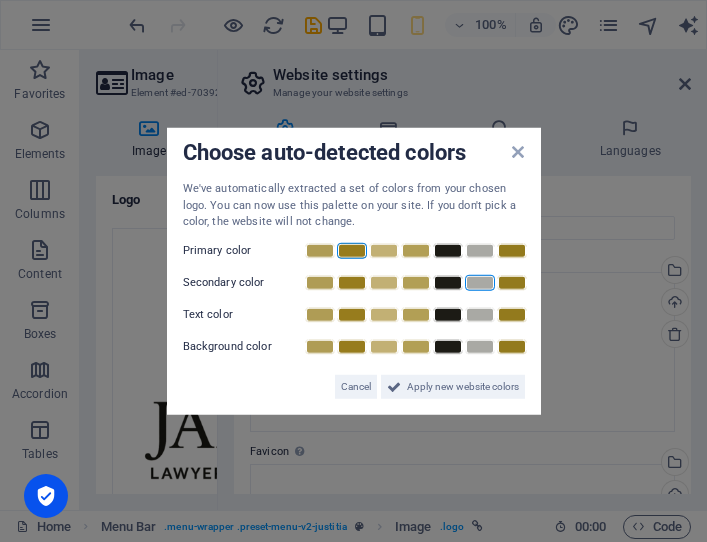 click at bounding box center [480, 282] 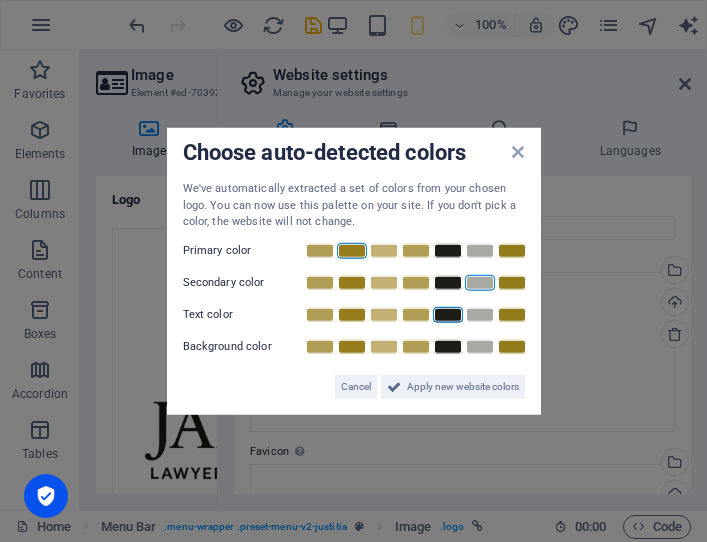 click at bounding box center [448, 314] 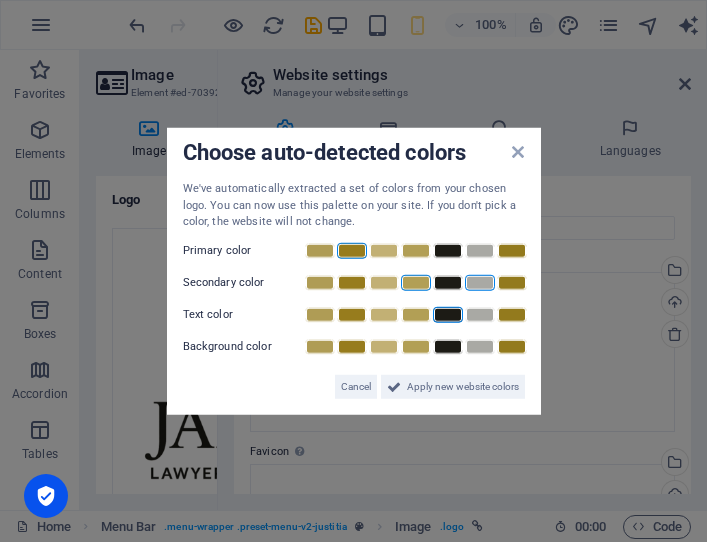 click at bounding box center [416, 282] 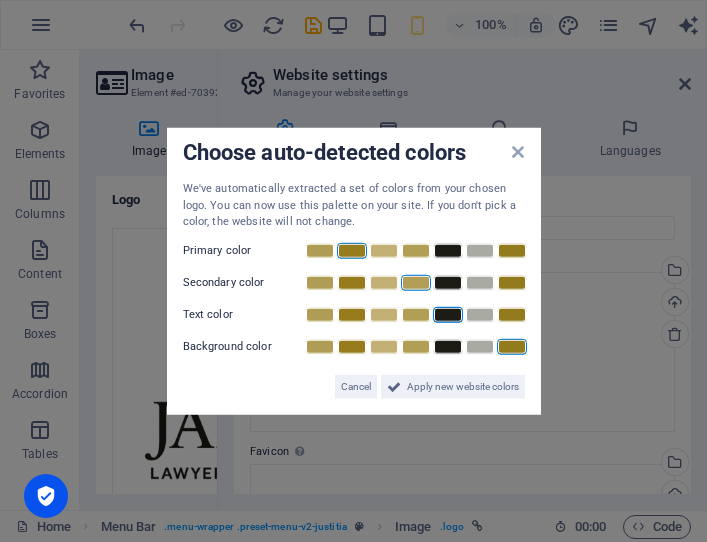 click at bounding box center (512, 346) 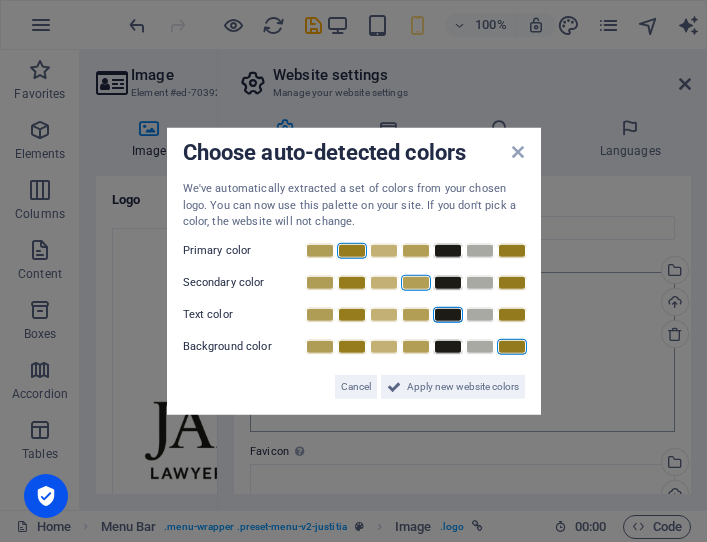 click on "Apply new website colors" at bounding box center (463, 386) 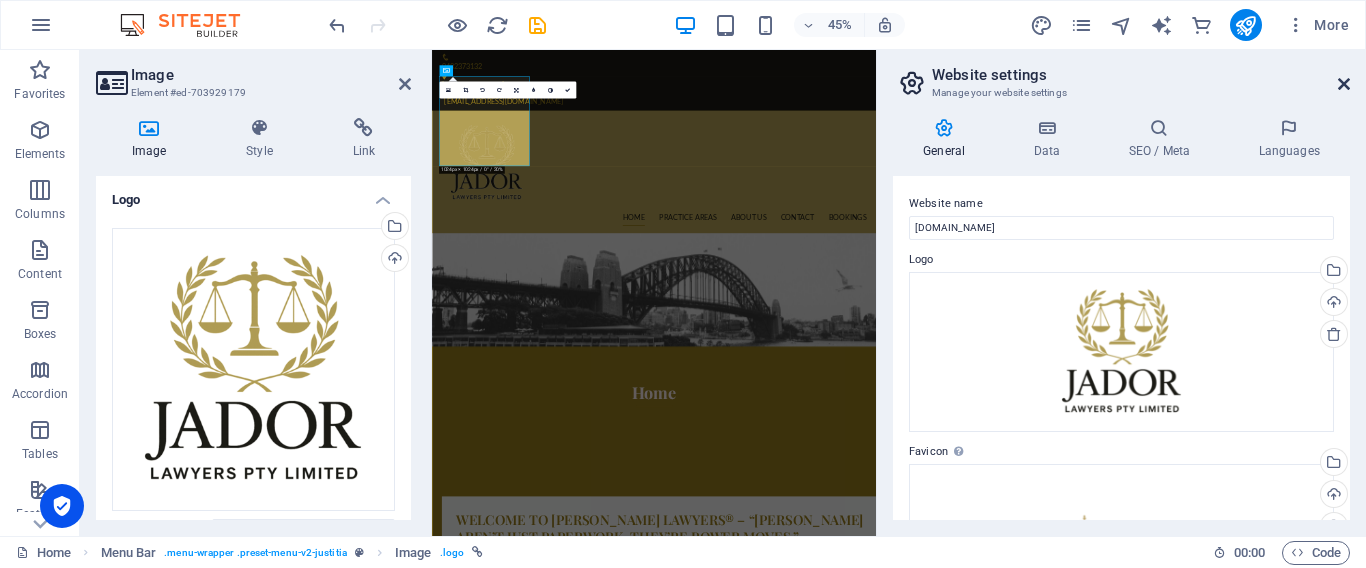 click at bounding box center (1344, 84) 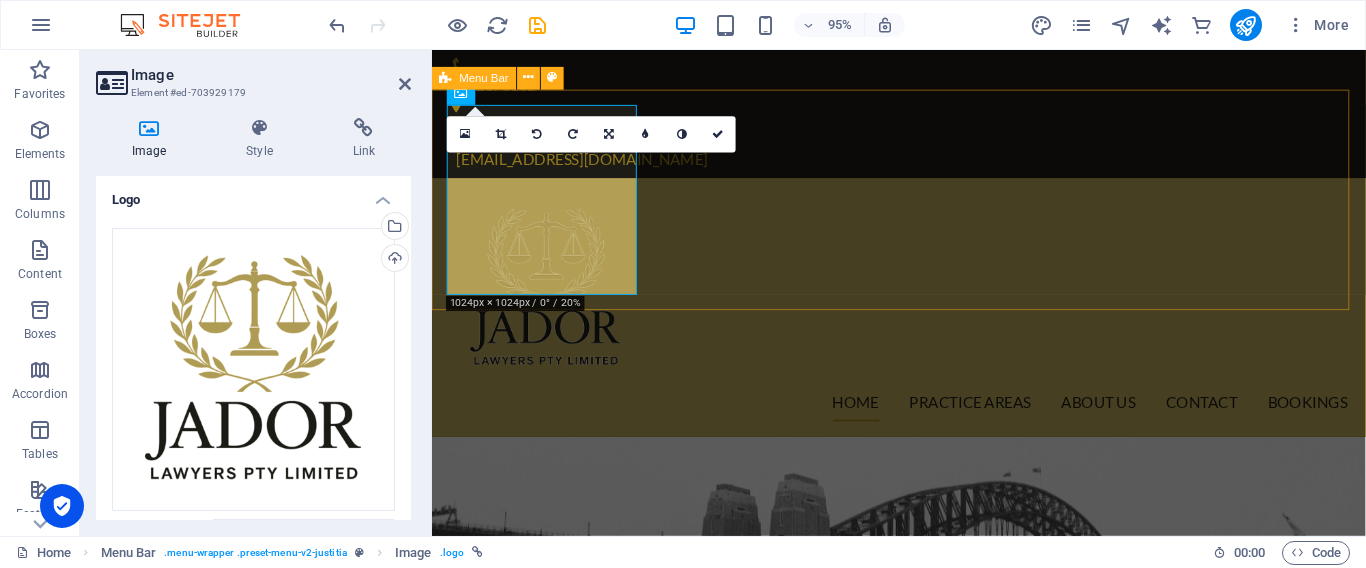click on "Home Practice Areas About us Contact Bookings" at bounding box center [923, 321] 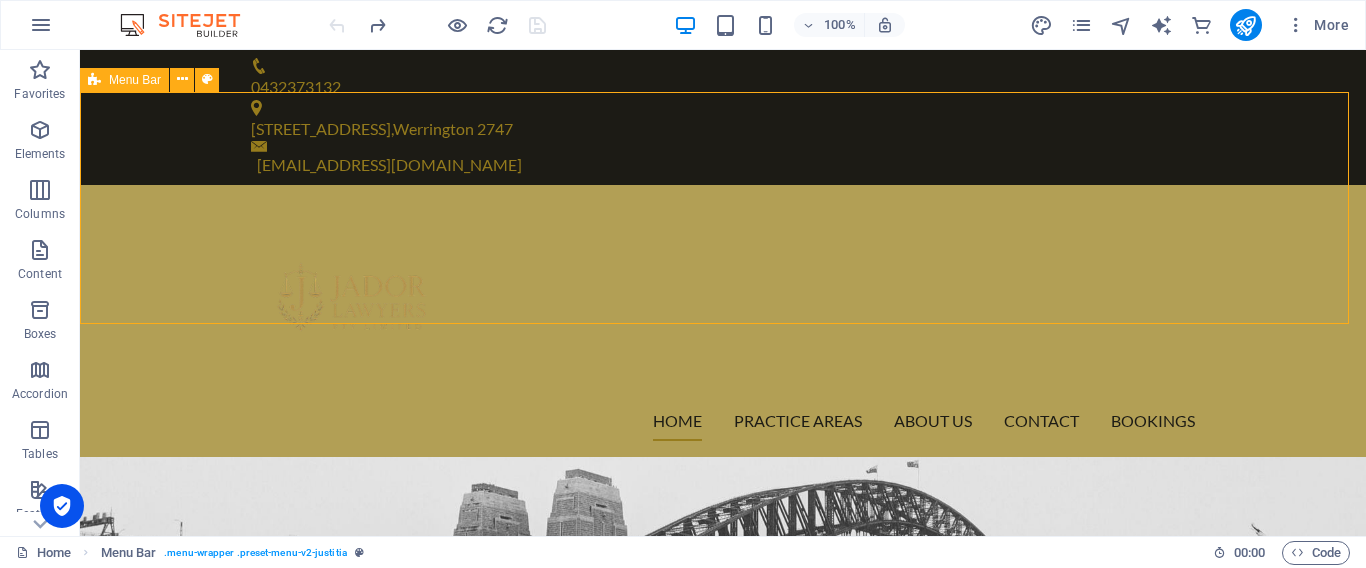 drag, startPoint x: 496, startPoint y: 277, endPoint x: 839, endPoint y: 266, distance: 343.17633 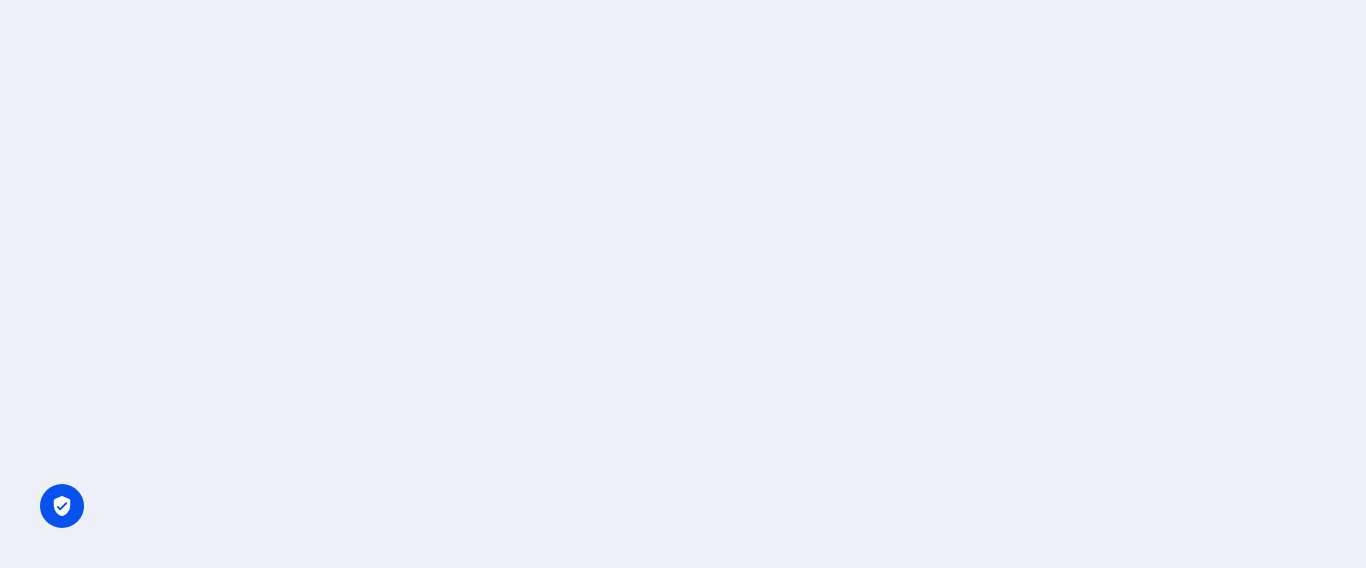 scroll, scrollTop: 0, scrollLeft: 0, axis: both 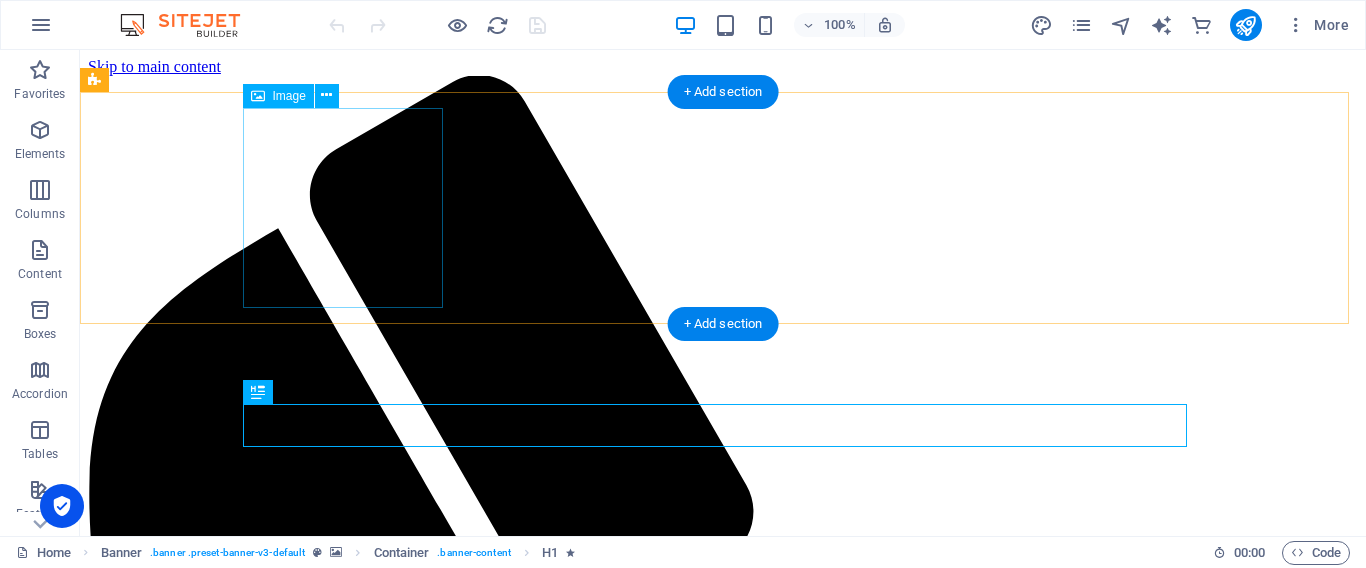 click at bounding box center [723, 4764] 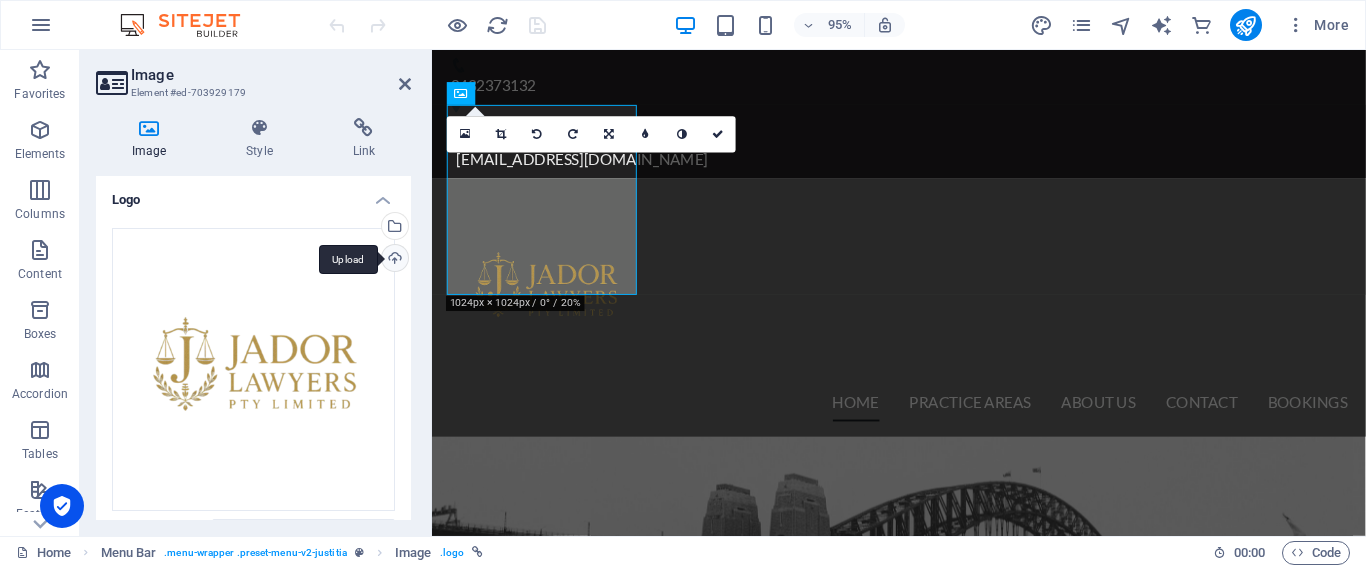 click on "Upload" at bounding box center (393, 260) 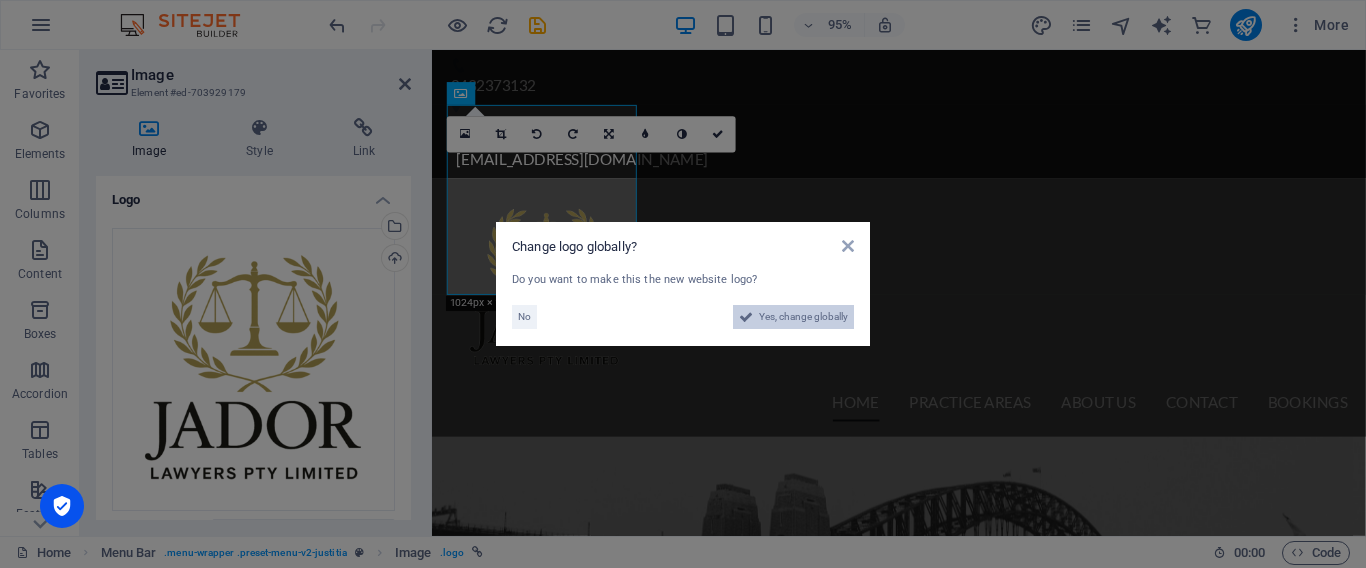 click on "Yes, change globally" at bounding box center [803, 317] 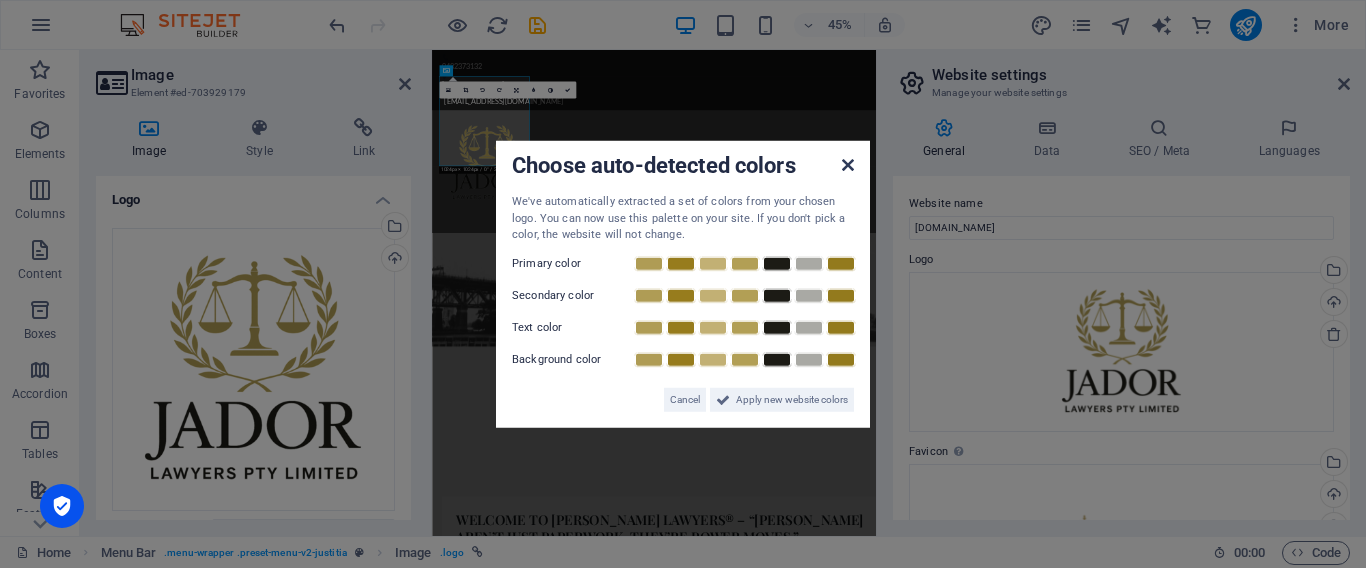 click at bounding box center (848, 165) 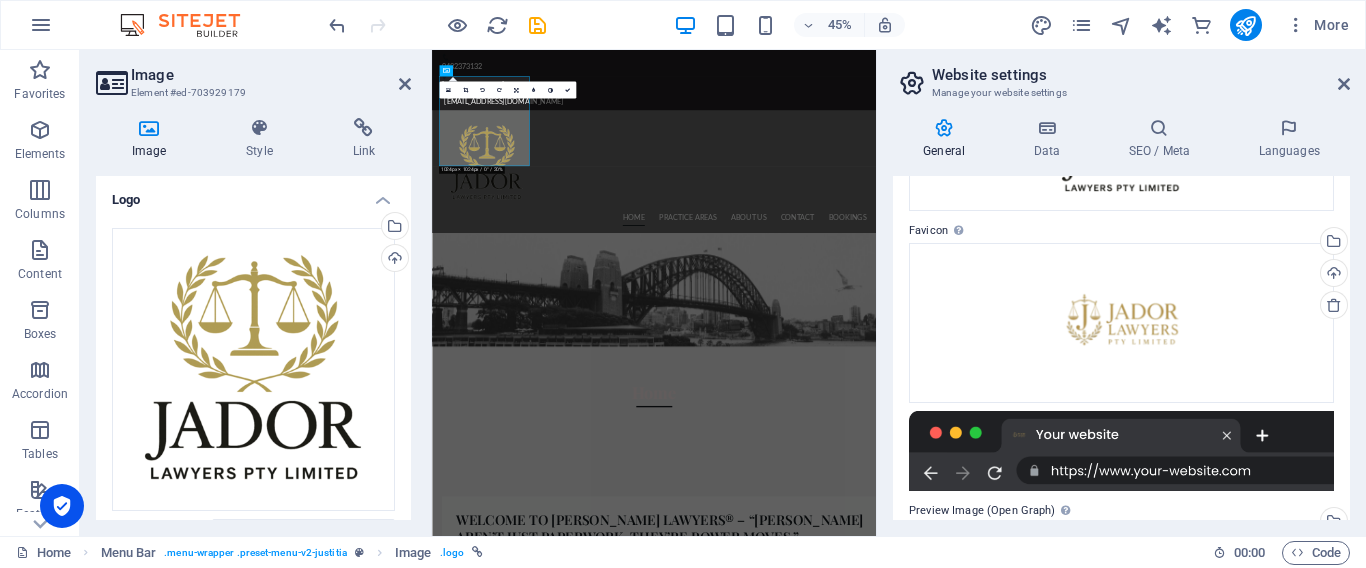 scroll, scrollTop: 224, scrollLeft: 0, axis: vertical 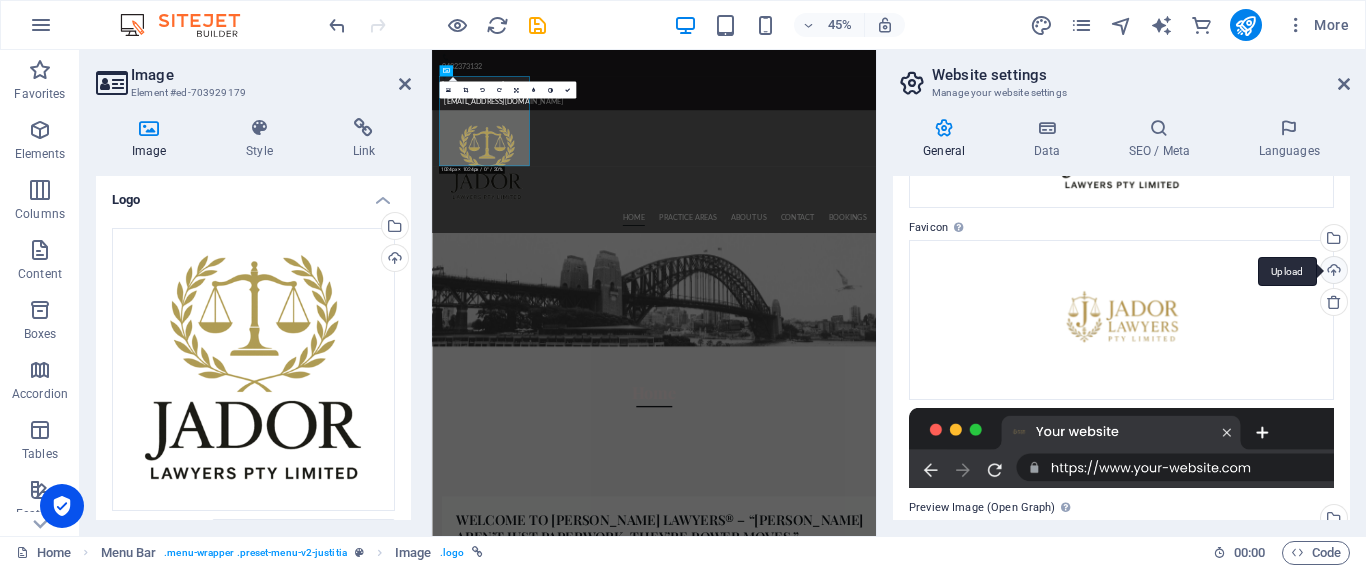 click on "Upload" at bounding box center (1332, 272) 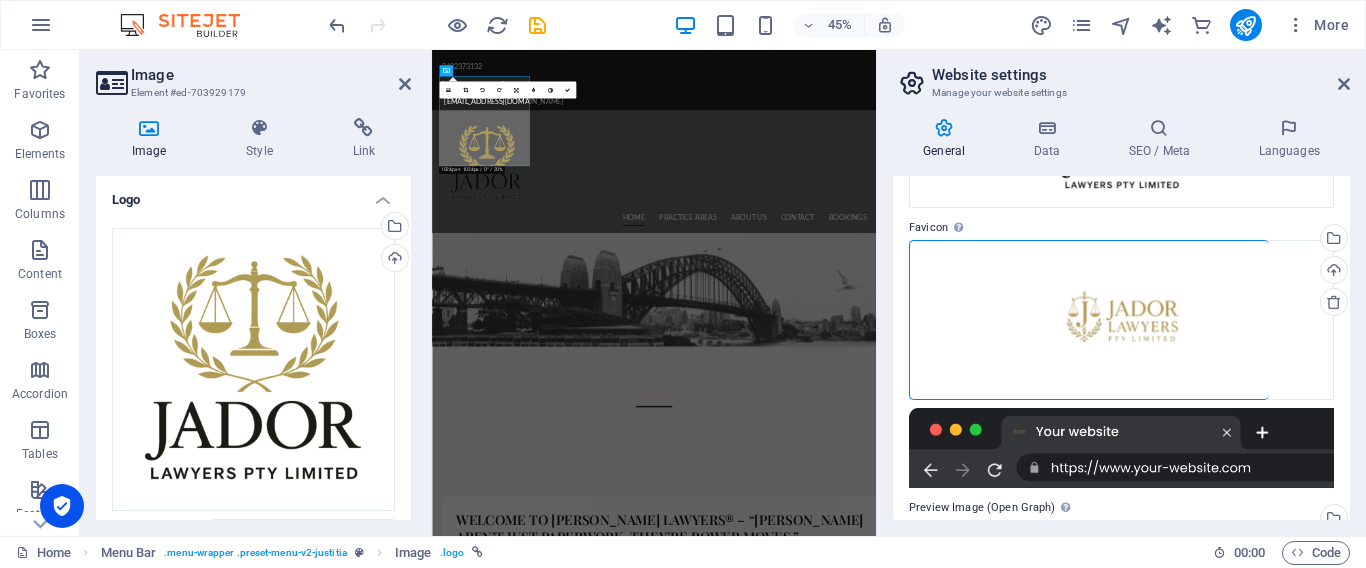 drag, startPoint x: 1350, startPoint y: 306, endPoint x: 1362, endPoint y: 358, distance: 53.366657 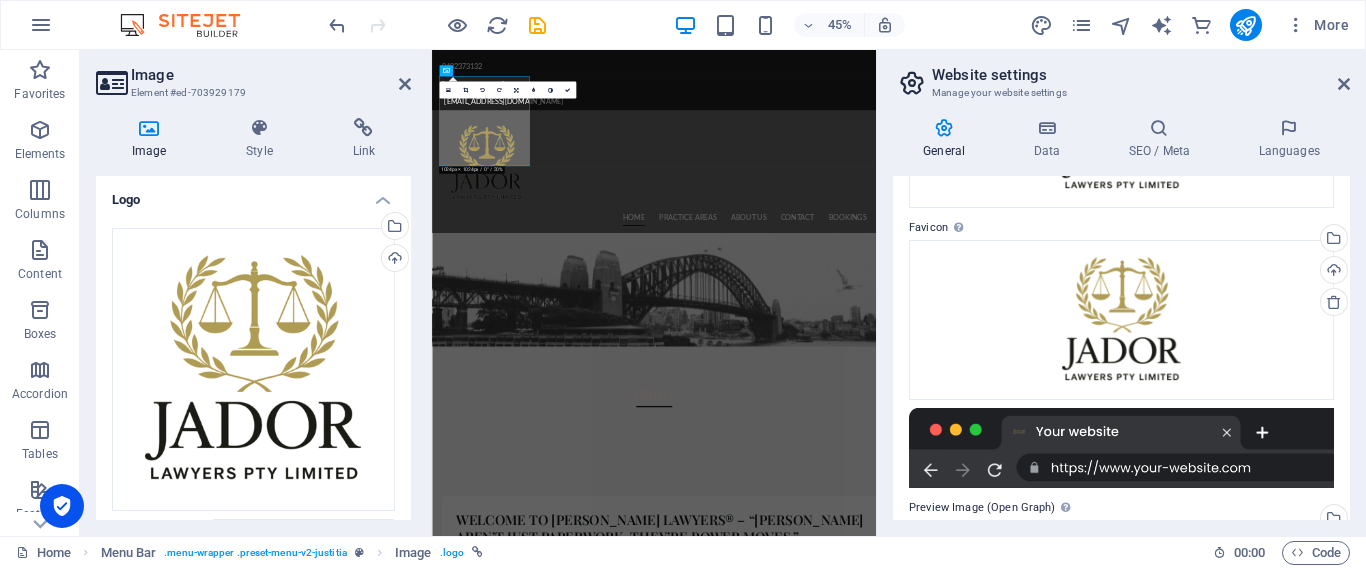scroll, scrollTop: 424, scrollLeft: 0, axis: vertical 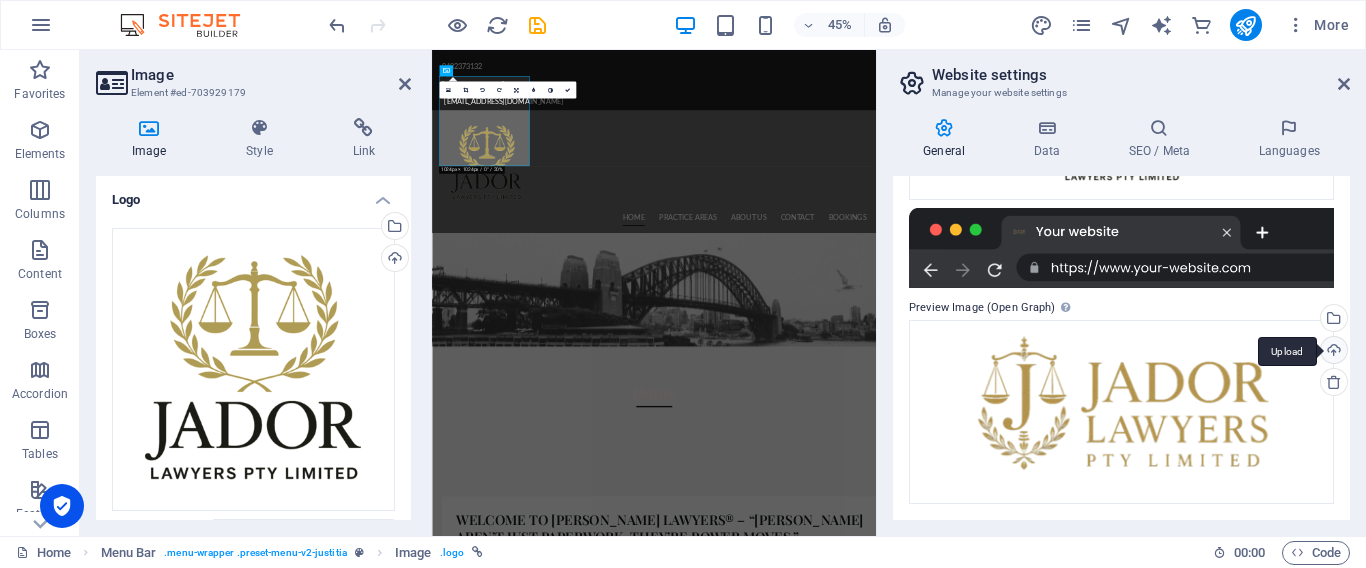 click on "Upload" at bounding box center (1332, 352) 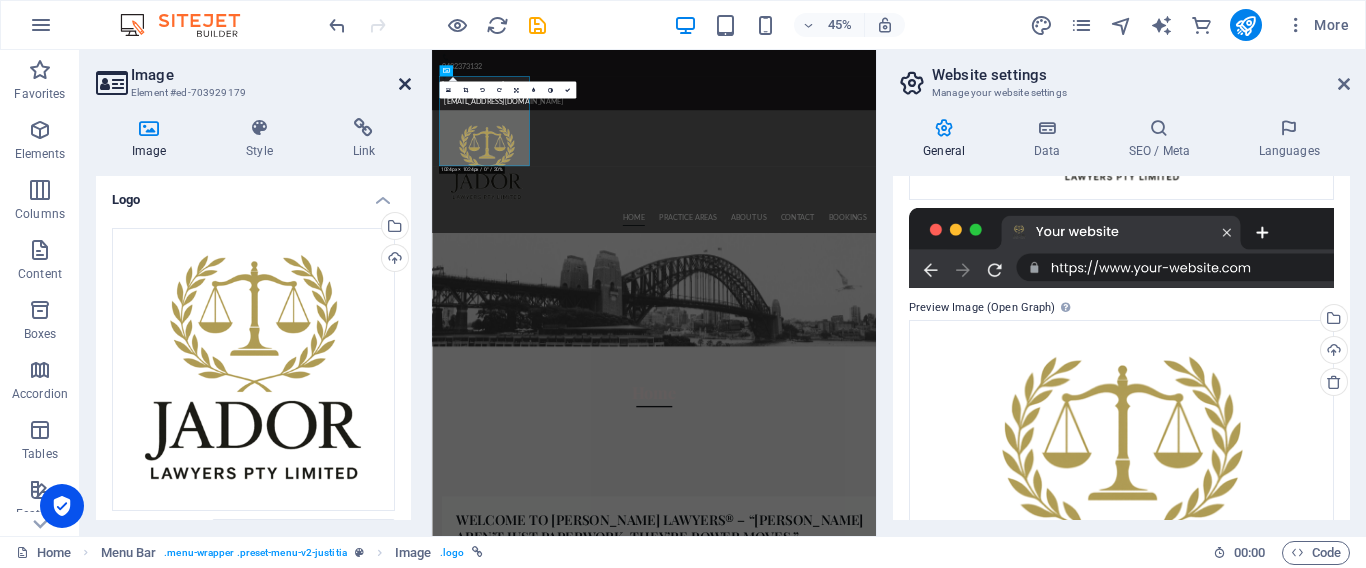 click at bounding box center [405, 84] 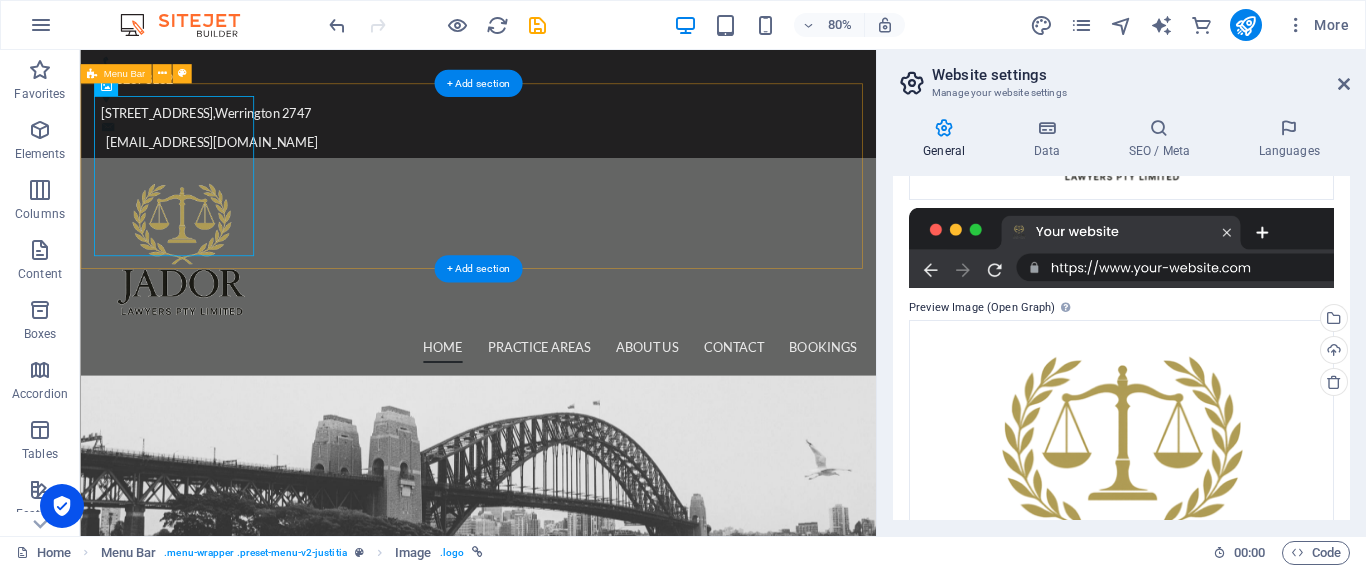 click on "Home Practice Areas About us Contact Bookings" at bounding box center [577, 321] 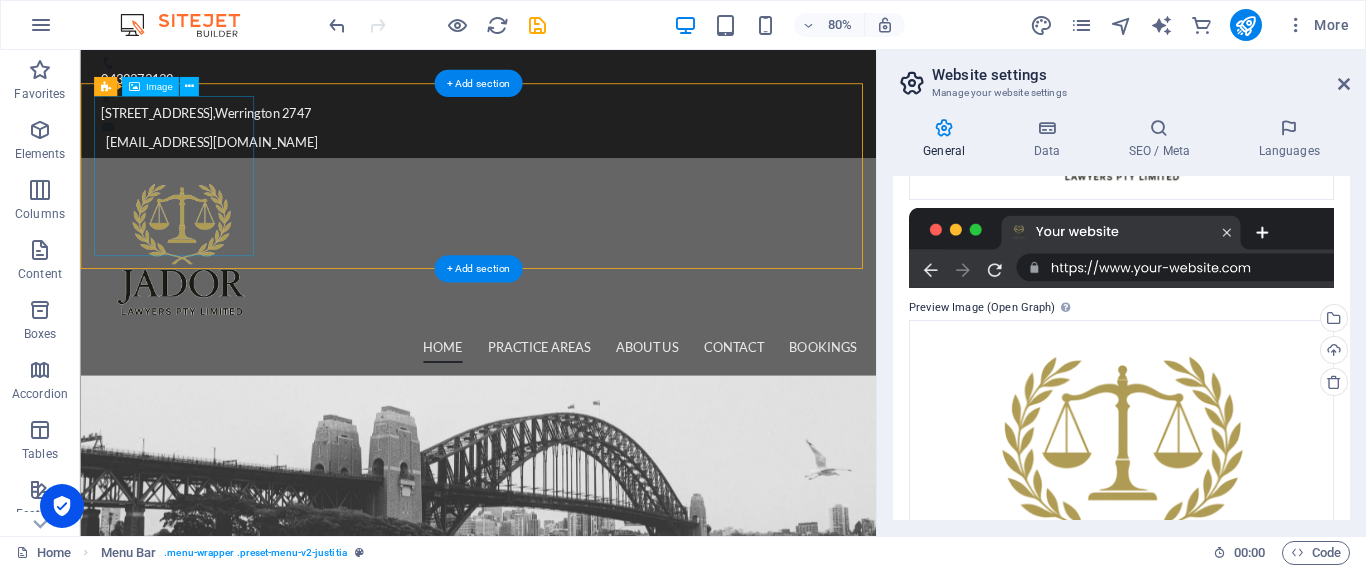 click at bounding box center [578, 301] 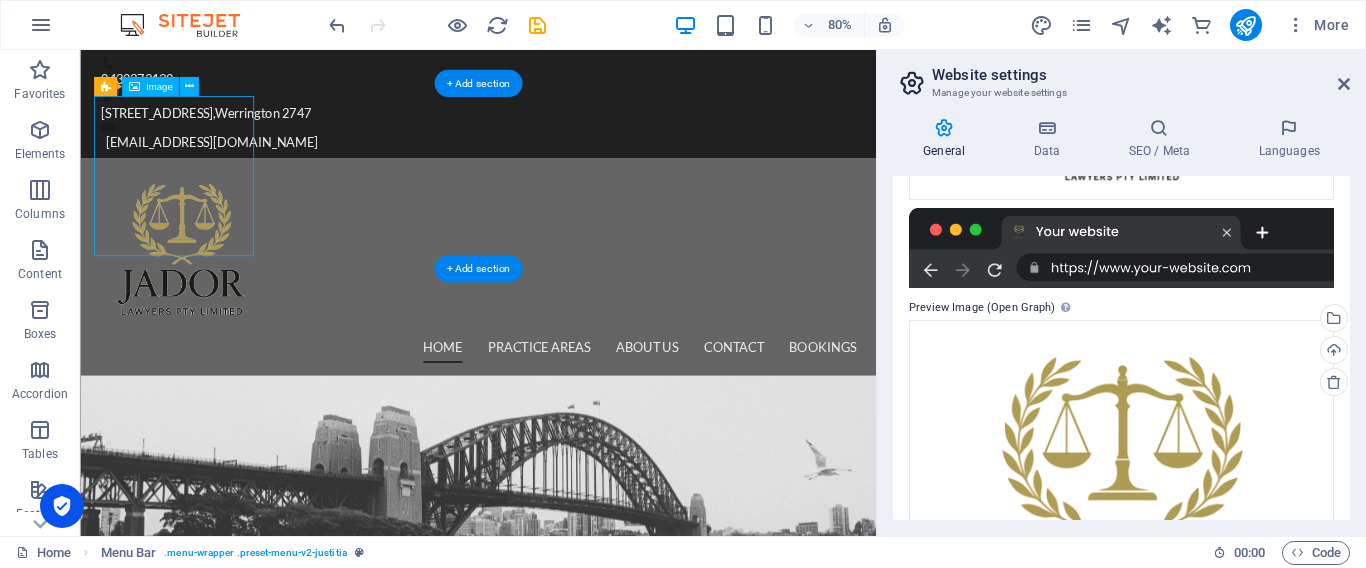 click at bounding box center (578, 301) 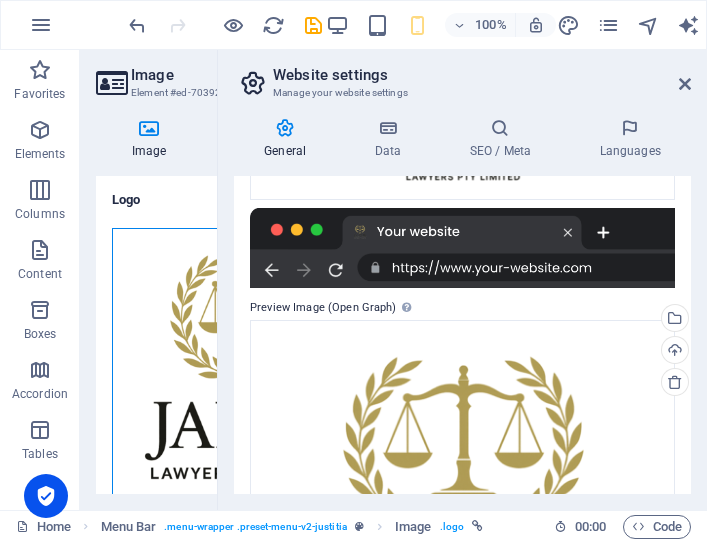 click on "Drag files here, click to choose files or select files from Files or our free stock photos & videos" at bounding box center [253, 369] 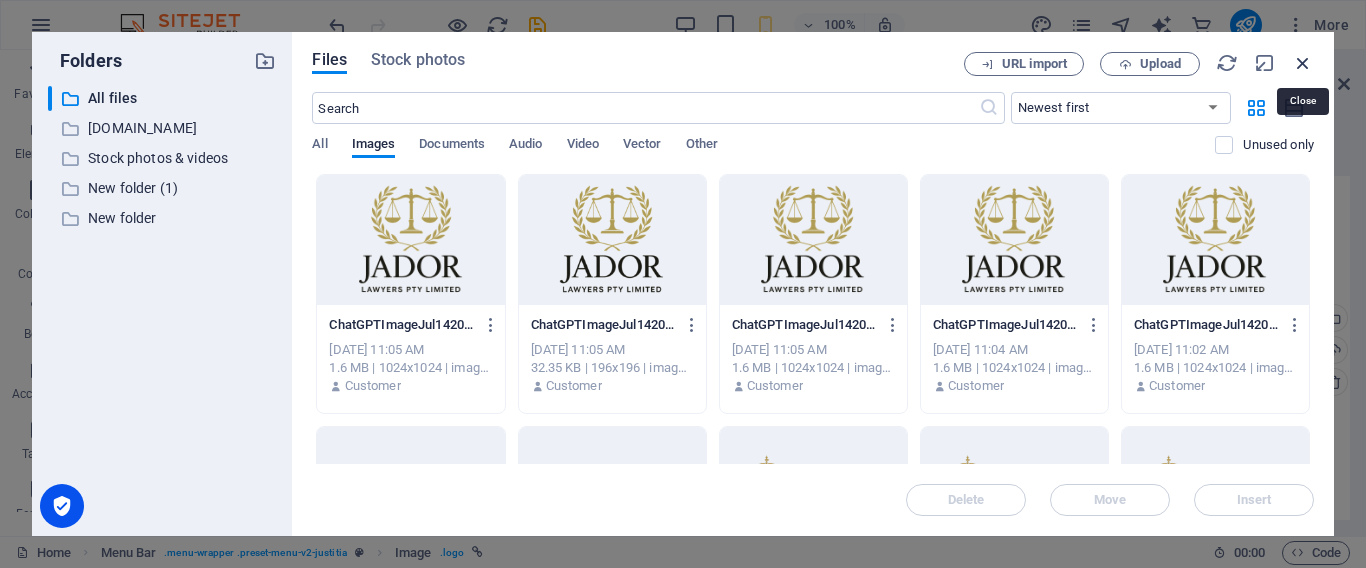 click at bounding box center [1303, 63] 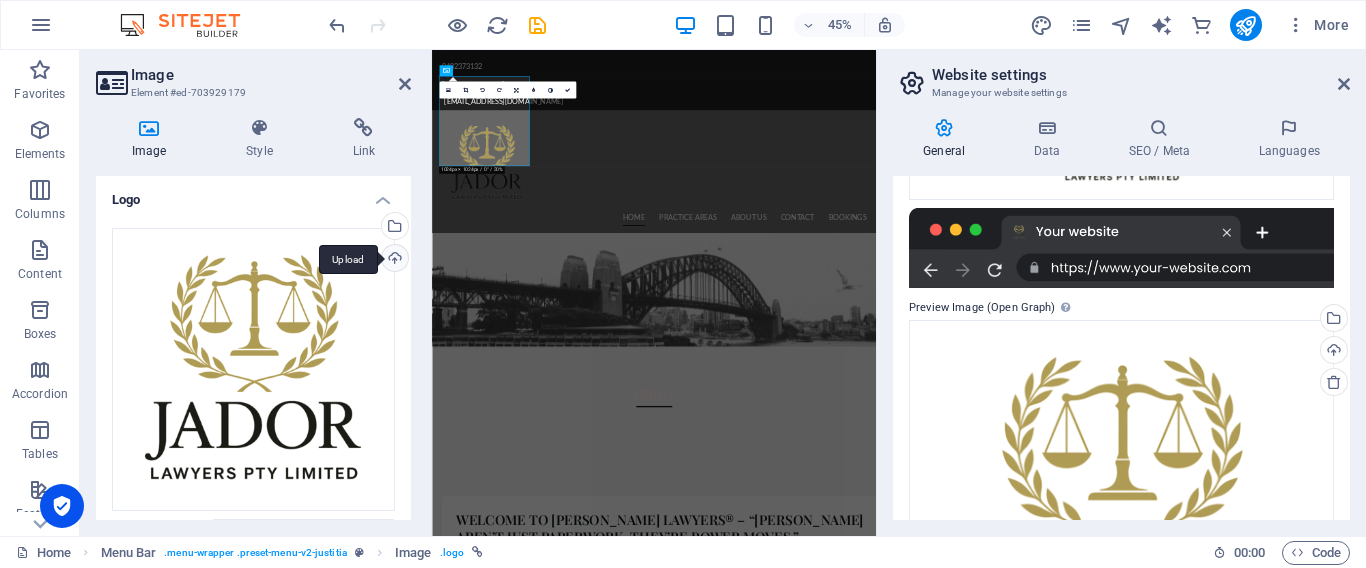 click on "Upload" at bounding box center (393, 260) 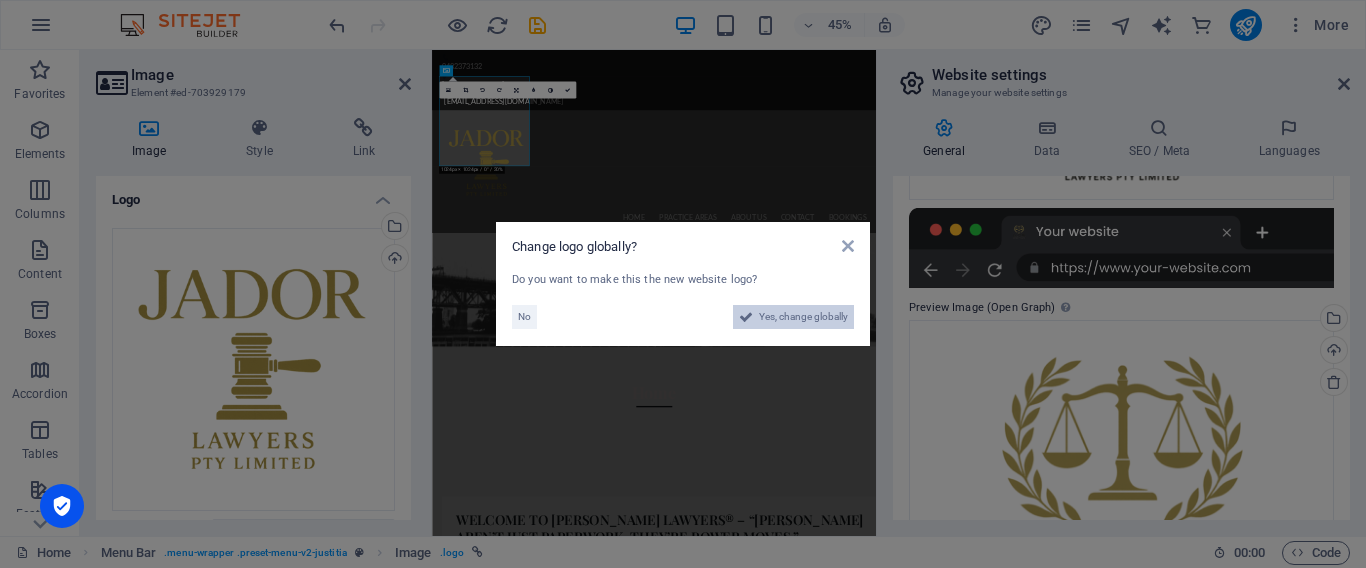 click on "Yes, change globally" at bounding box center (803, 317) 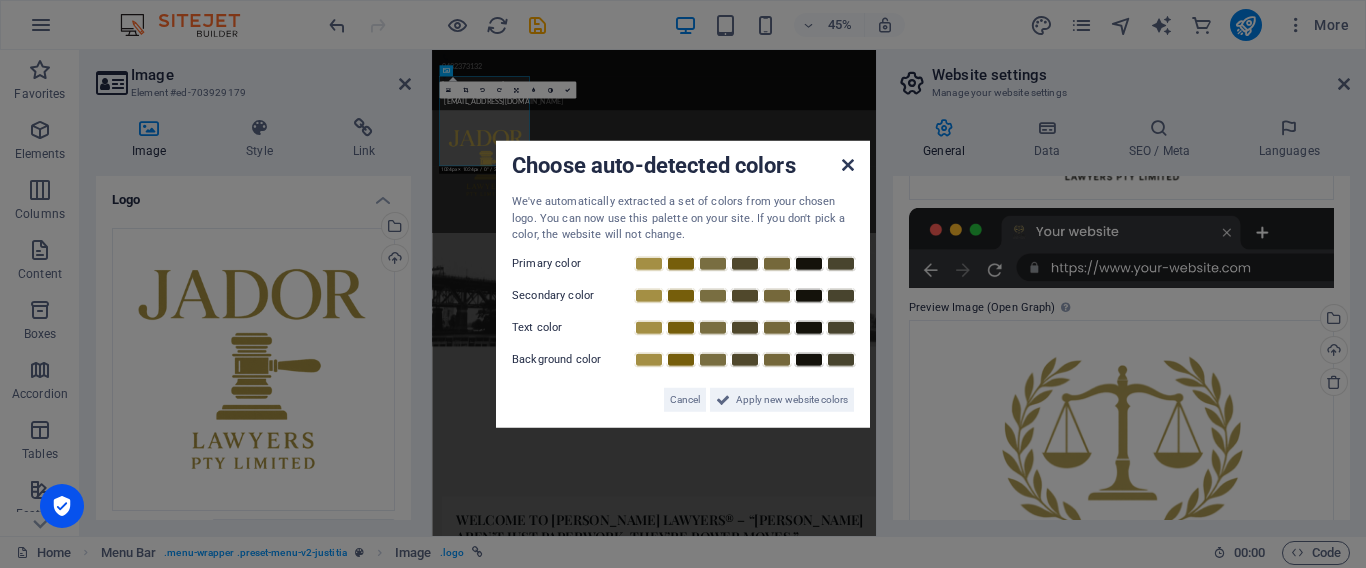 click at bounding box center [848, 165] 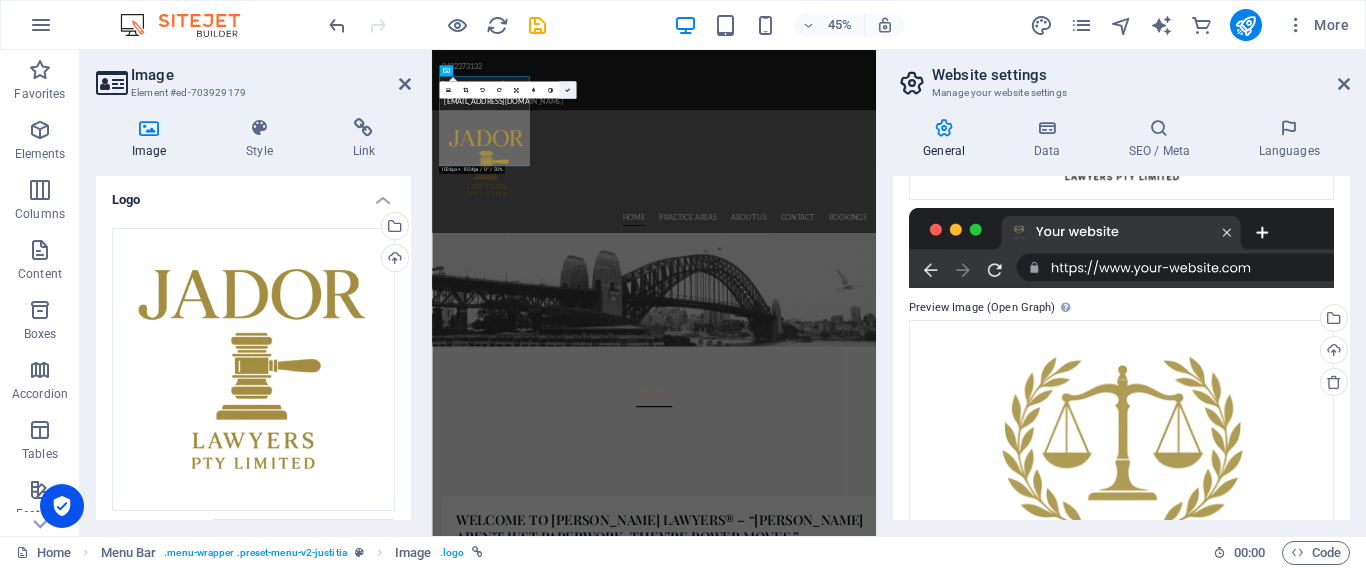 click at bounding box center (567, 89) 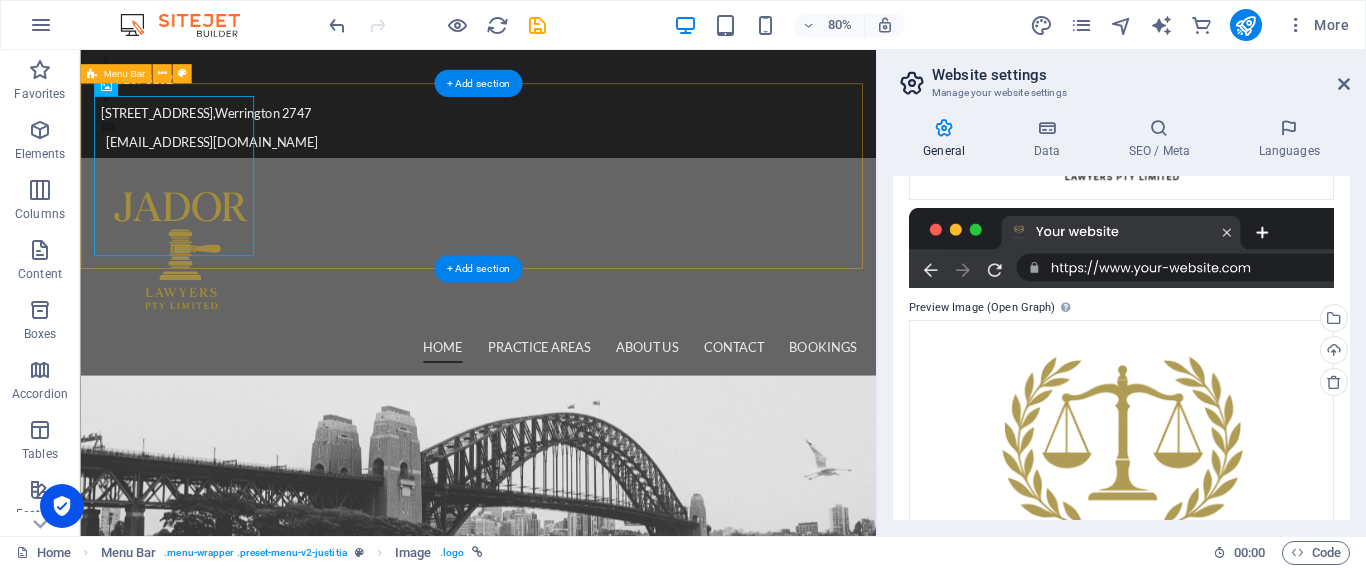 click on "Home Practice Areas About us Contact Bookings" at bounding box center (577, 321) 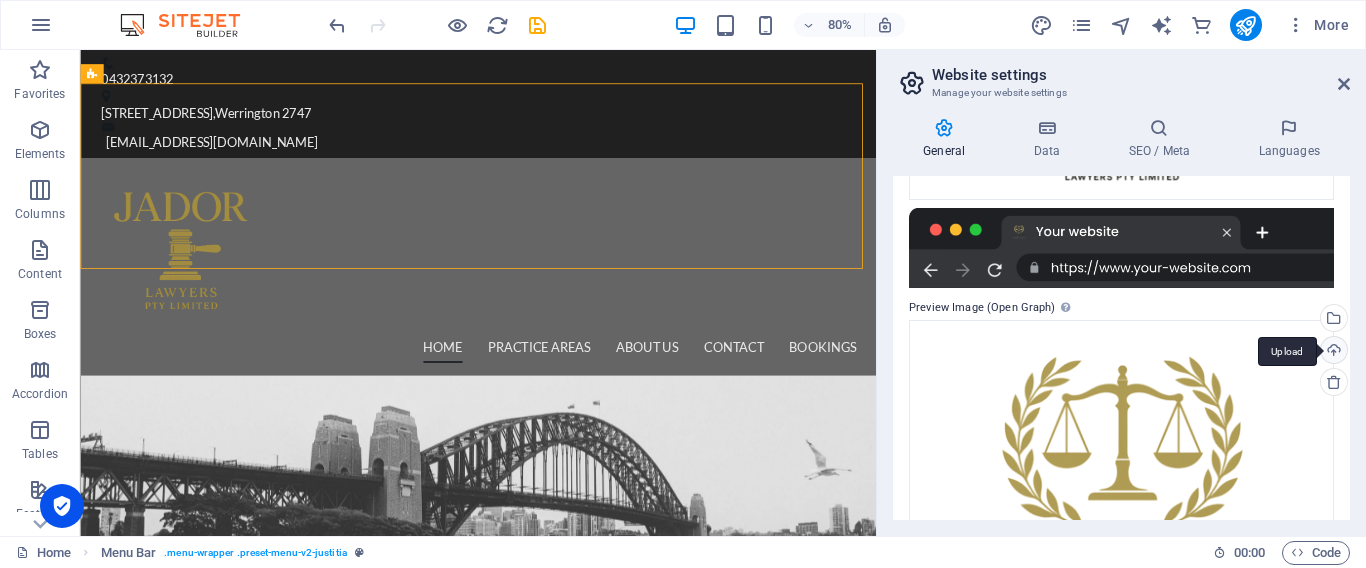 click on "Upload" at bounding box center (1332, 352) 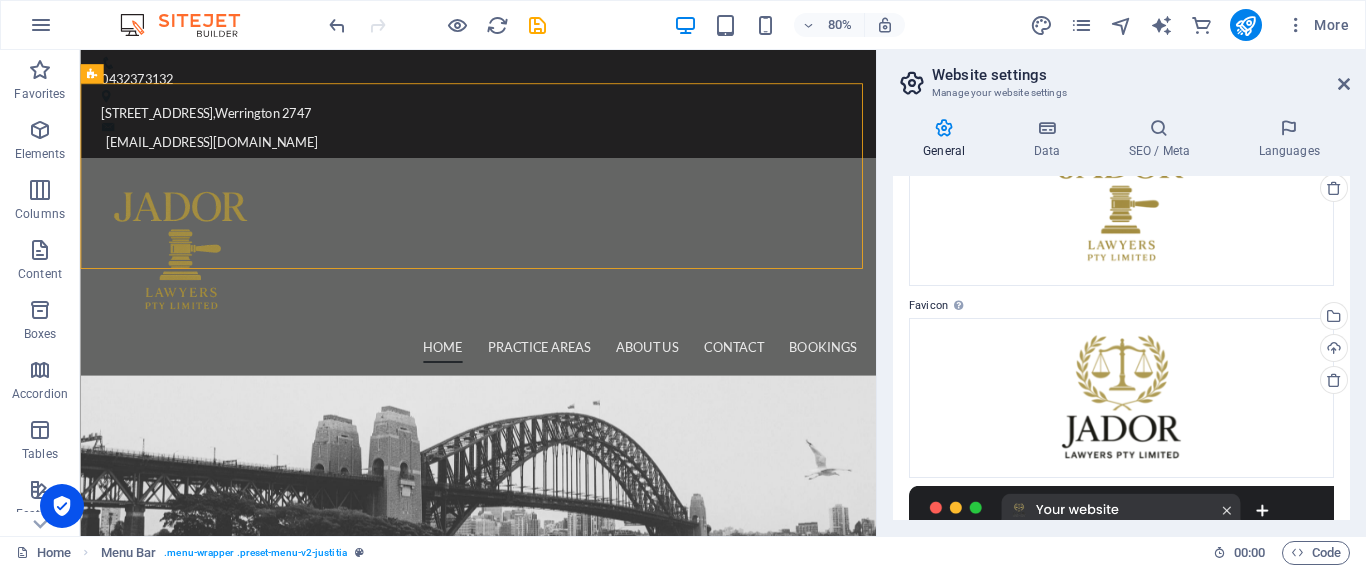 scroll, scrollTop: 149, scrollLeft: 0, axis: vertical 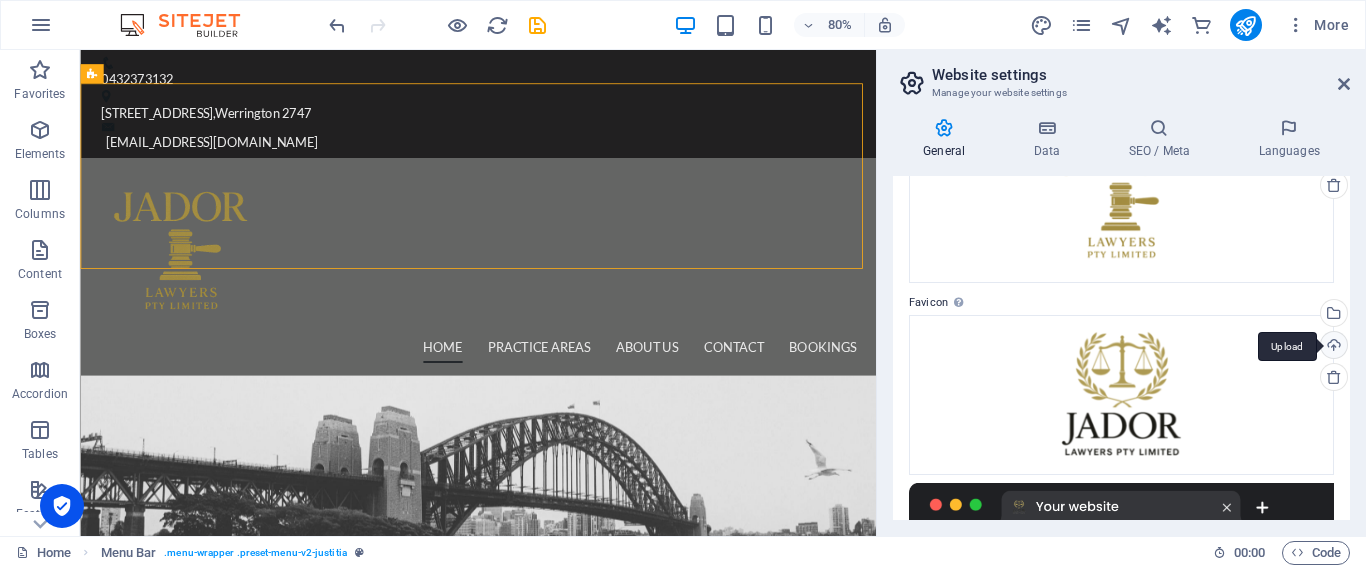 click on "Upload" at bounding box center [1332, 347] 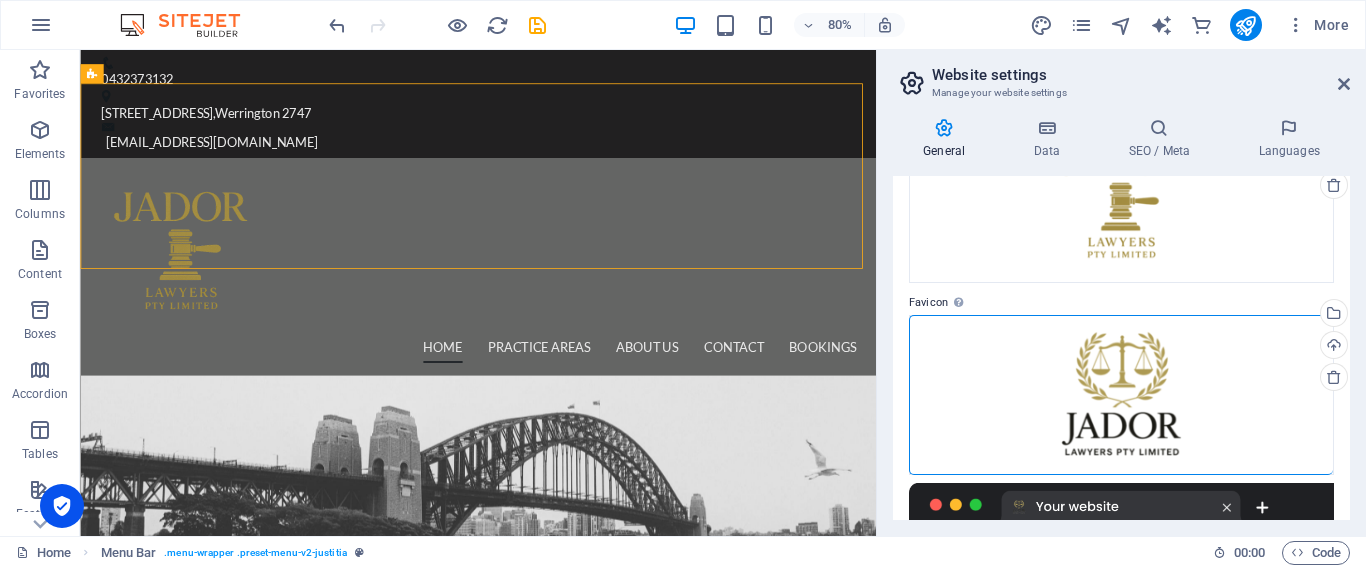 click on "General  Data  SEO / Meta  Languages Website name arvindjadorslawyers.com.au Logo Drag files here, click to choose files or select files from Files or our free stock photos & videos Select files from the file manager, stock photos, or upload file(s) Upload Favicon Set the favicon of your website here. A favicon is a small icon shown in the browser tab next to your website title. It helps visitors identify your website. Drag files here, click to choose files or select files from Files or our free stock photos & videos Select files from the file manager, stock photos, or upload file(s) Upload Preview Image (Open Graph) This image will be shown when the website is shared on social networks Drag files here, click to choose files or select files from Files or our free stock photos & videos Select files from the file manager, stock photos, or upload file(s) Upload Contact data for this website. This can be used everywhere on the website and will update automatically. Company Jador Lawyers® Pty Limited First name" at bounding box center [1121, 319] 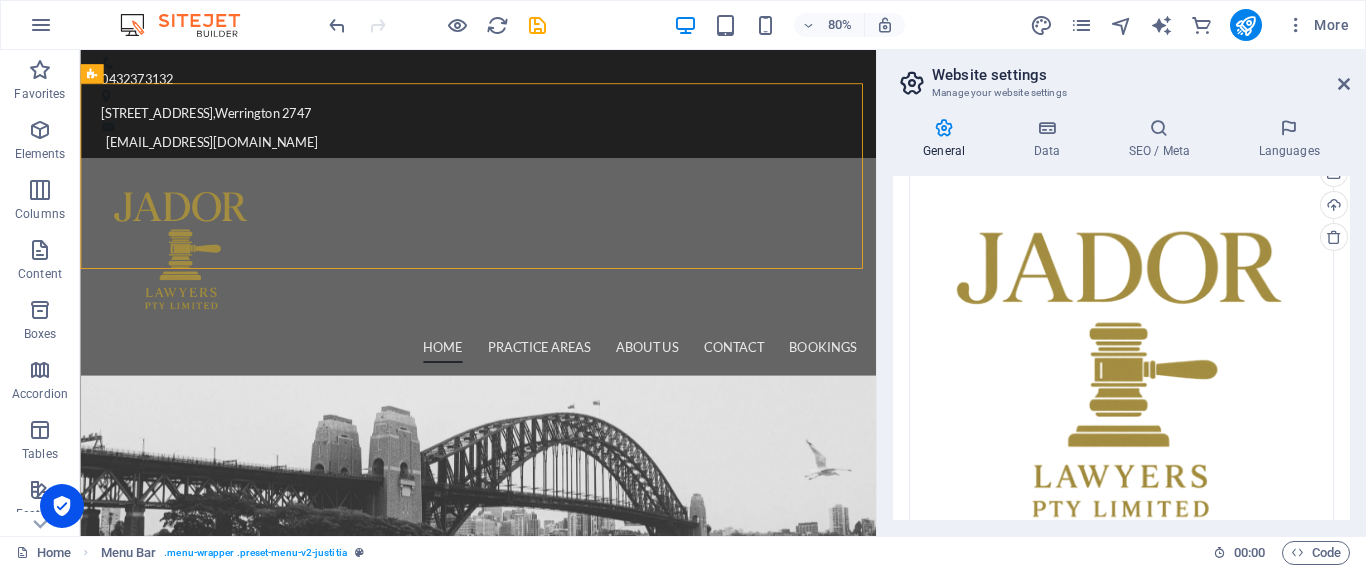 scroll, scrollTop: 640, scrollLeft: 0, axis: vertical 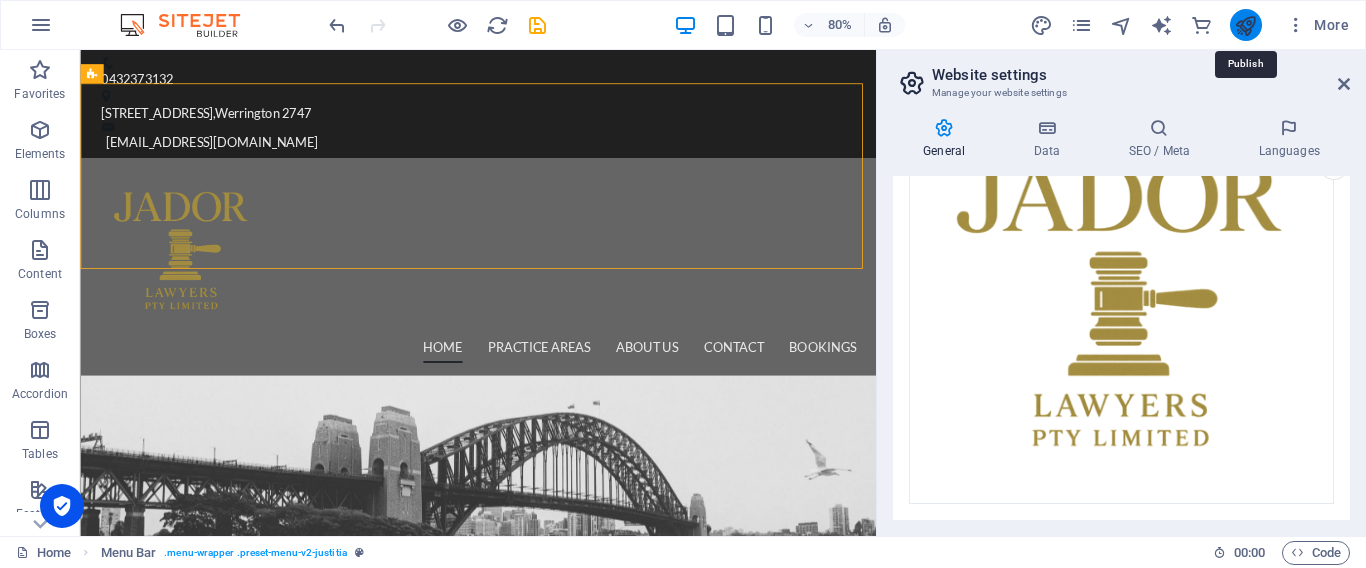 click at bounding box center (1245, 25) 